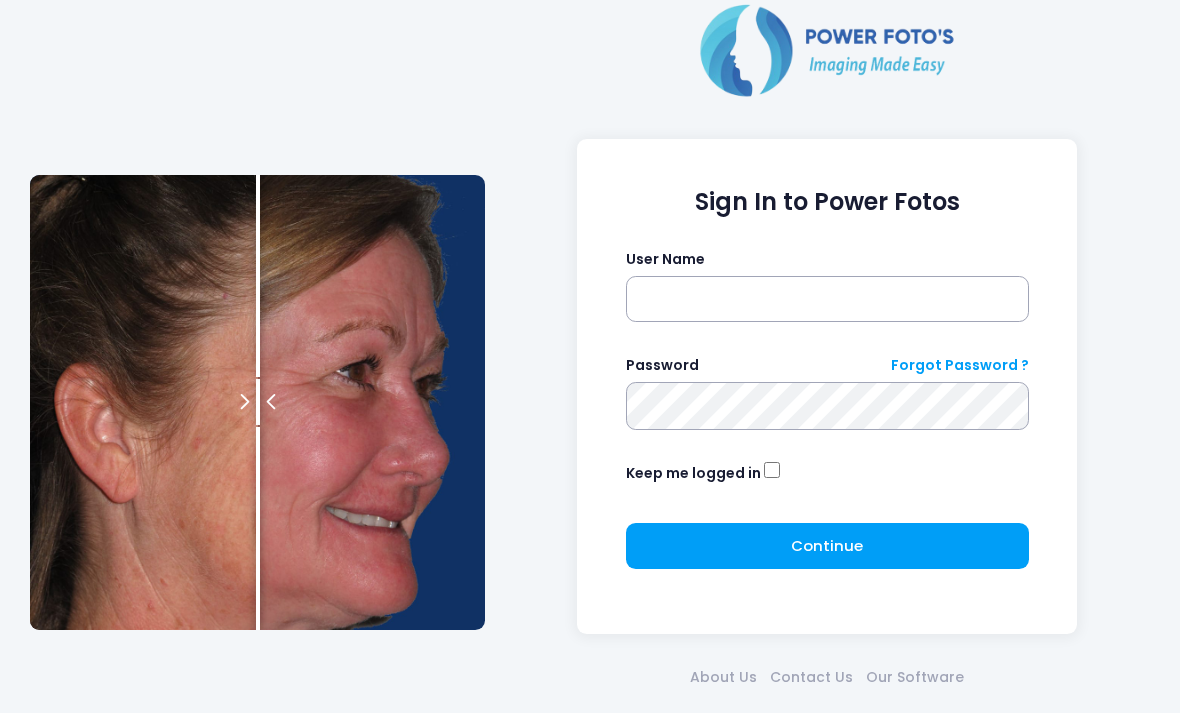 scroll, scrollTop: 0, scrollLeft: 0, axis: both 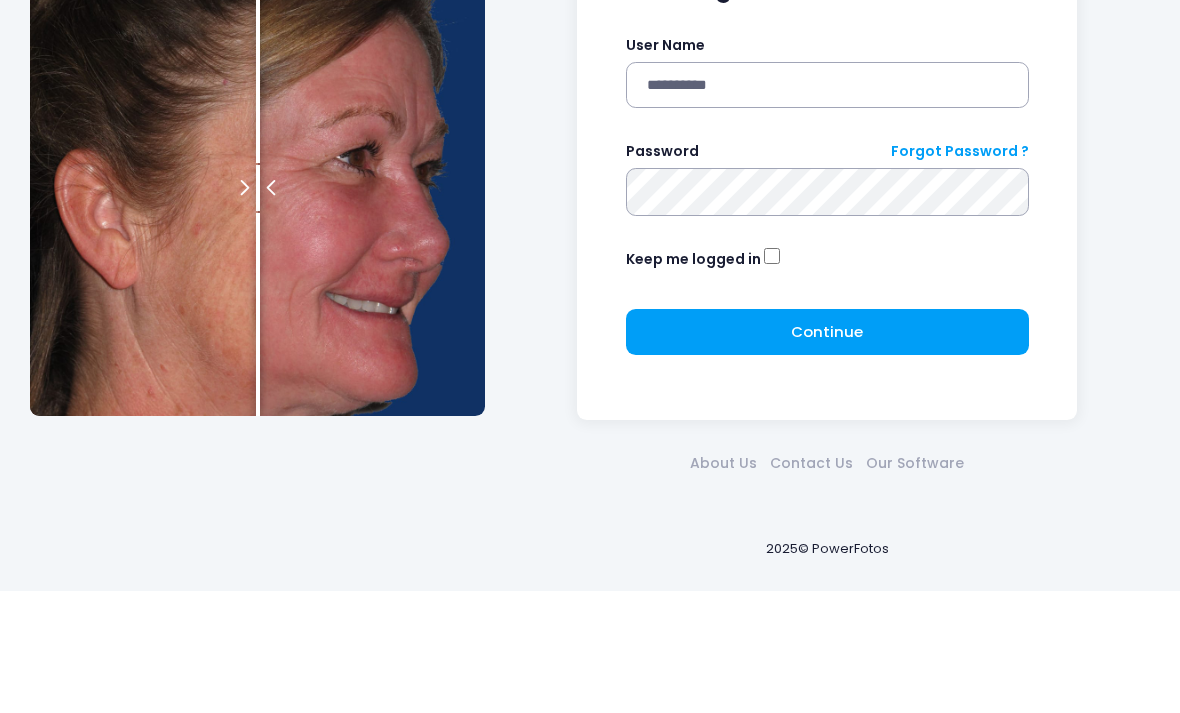 click at bounding box center (0, 0) 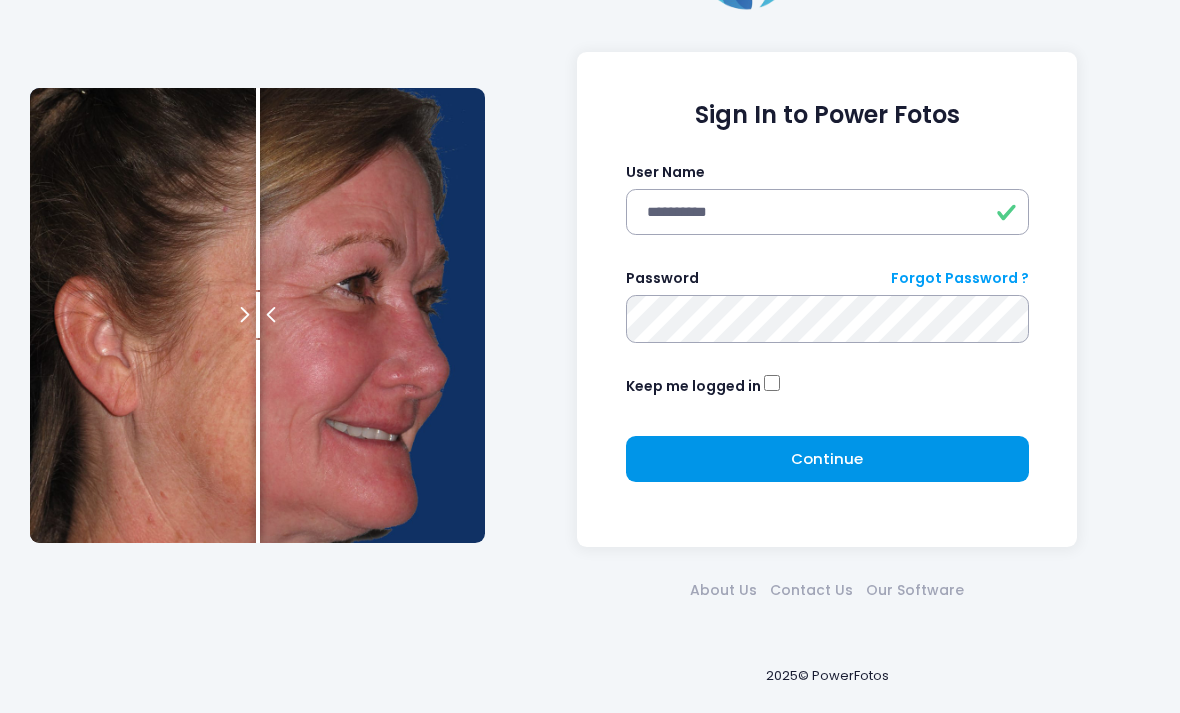 click on "Continue
Please wait..." at bounding box center [827, 459] 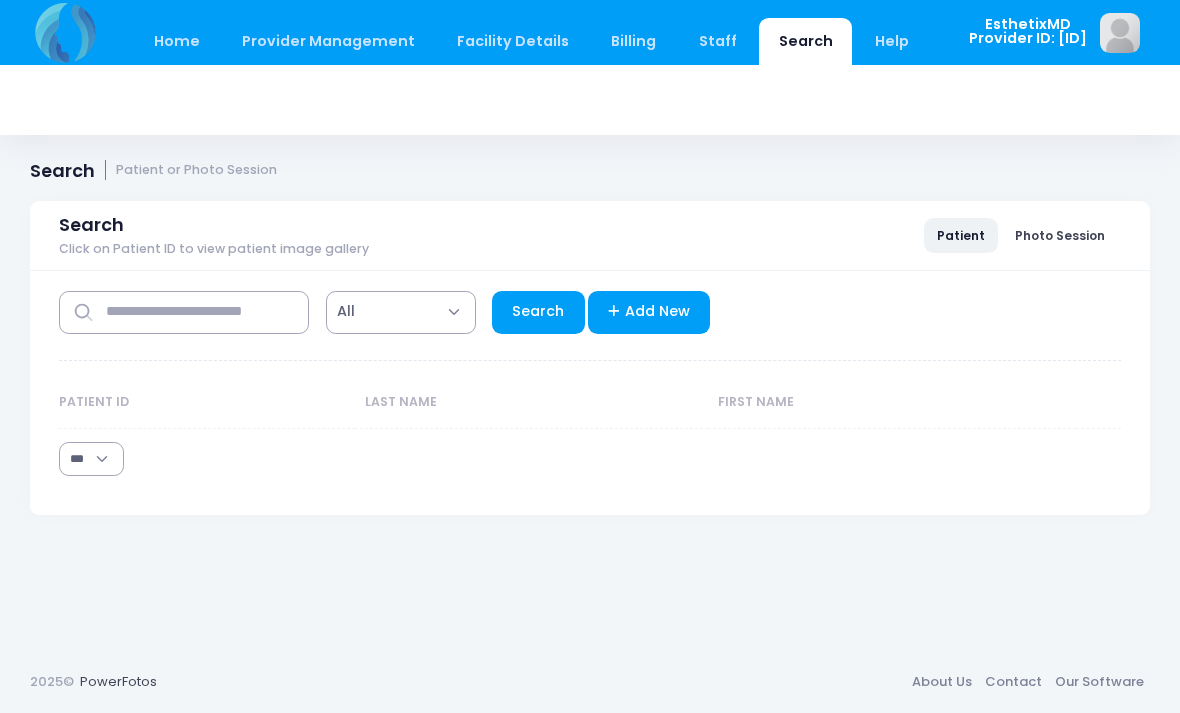 scroll, scrollTop: 0, scrollLeft: 0, axis: both 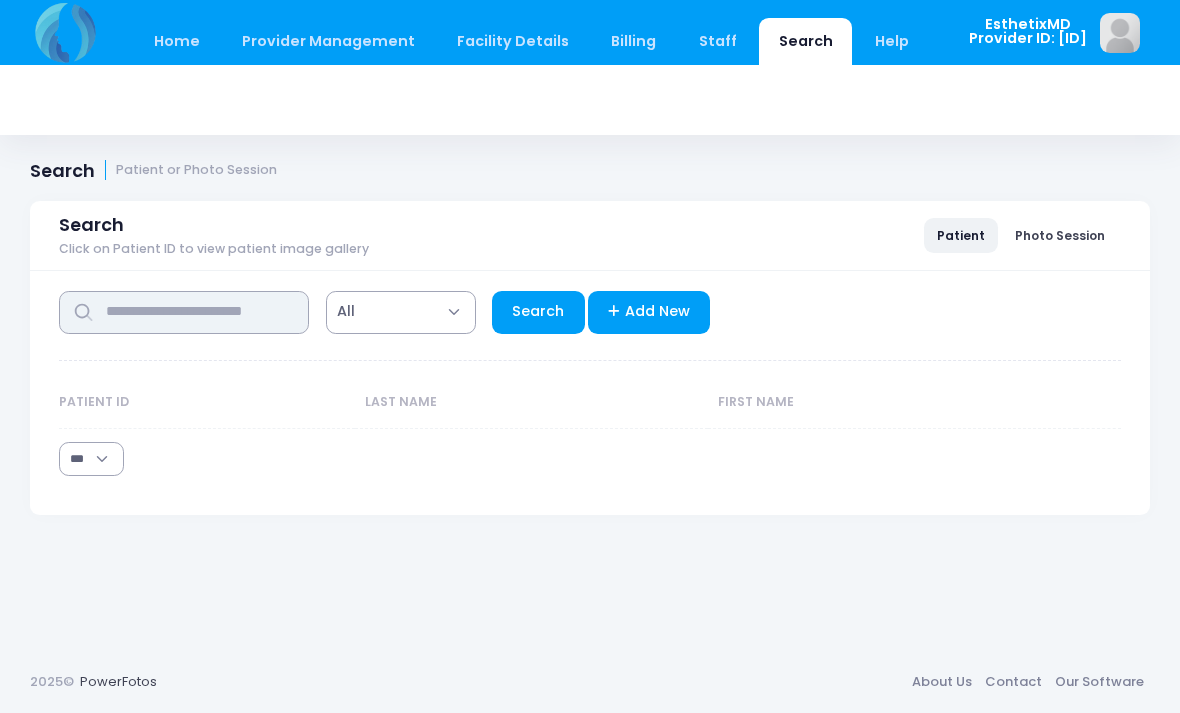 click at bounding box center [184, 312] 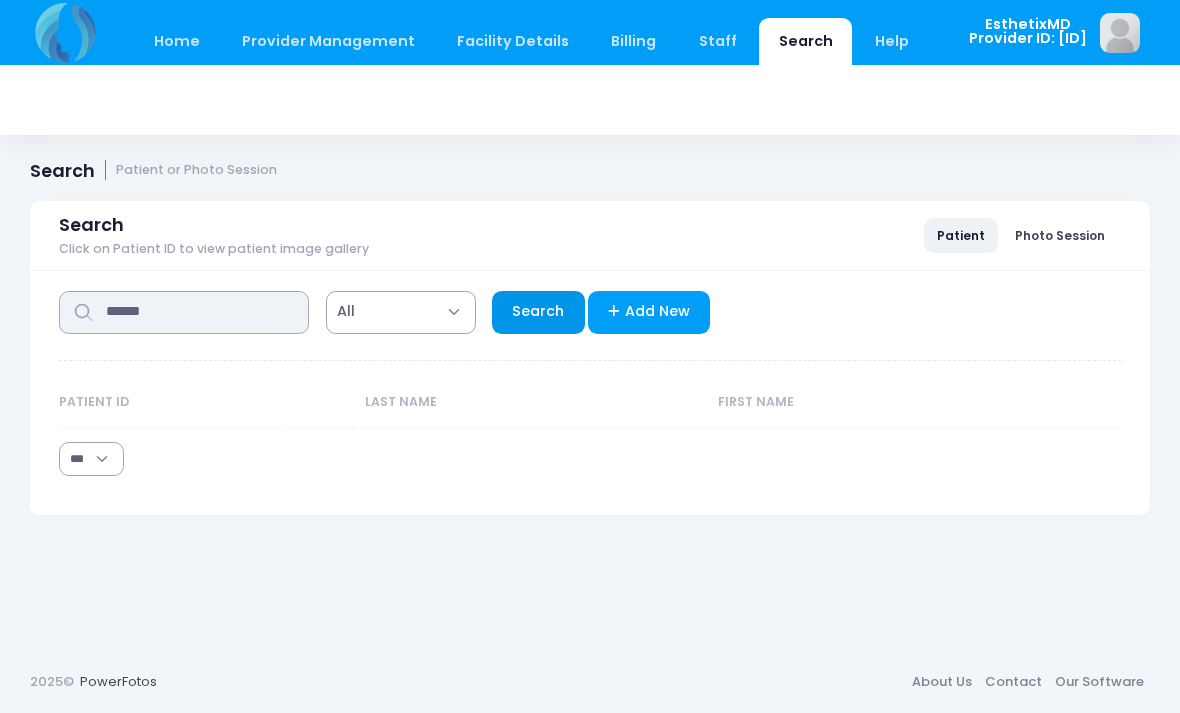 type on "******" 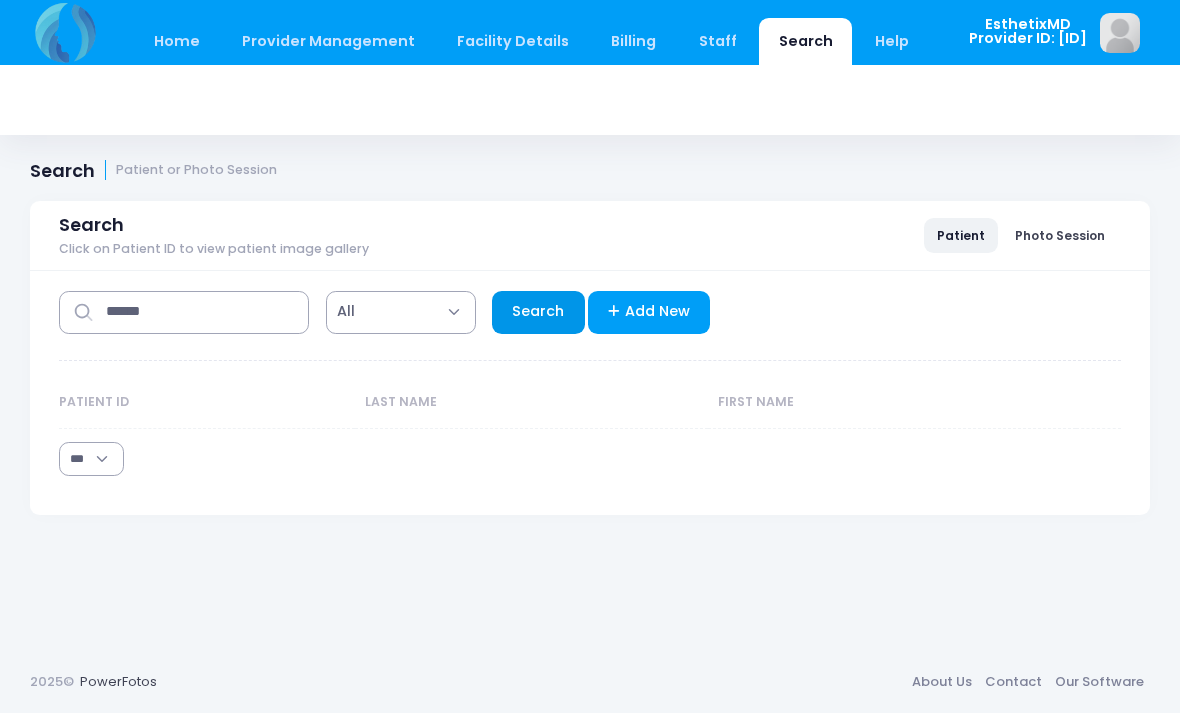 click on "Search" at bounding box center (538, 312) 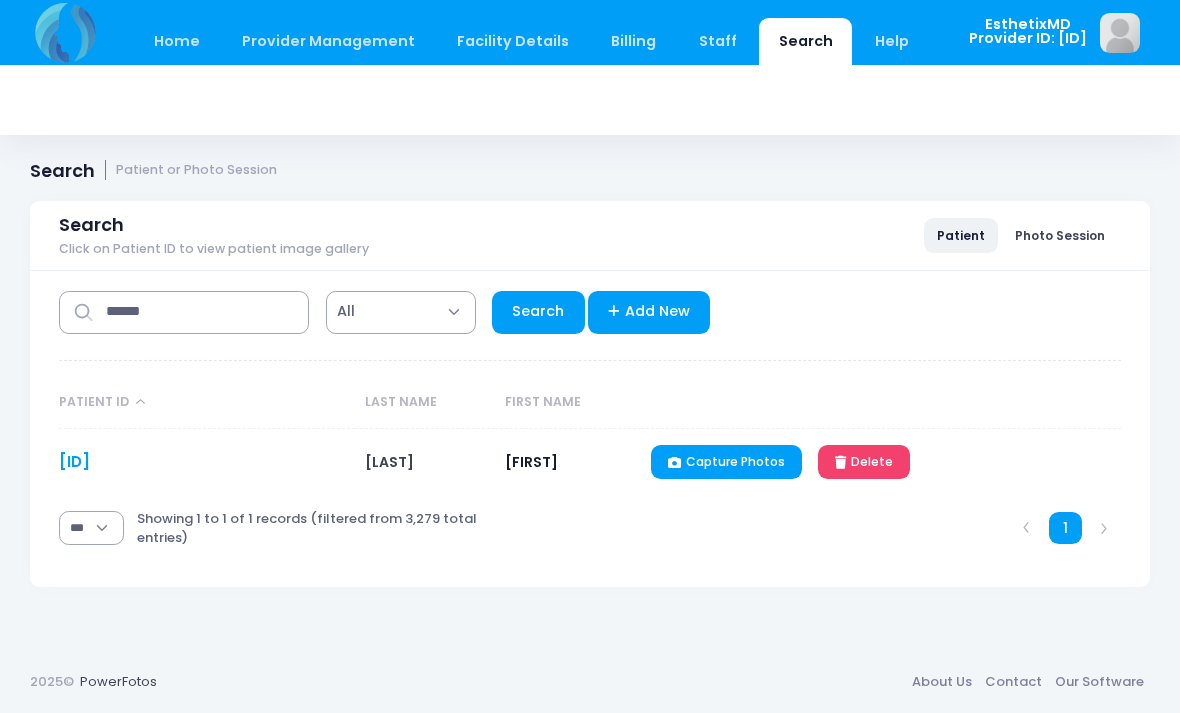 click on "LW11101983" at bounding box center [74, 461] 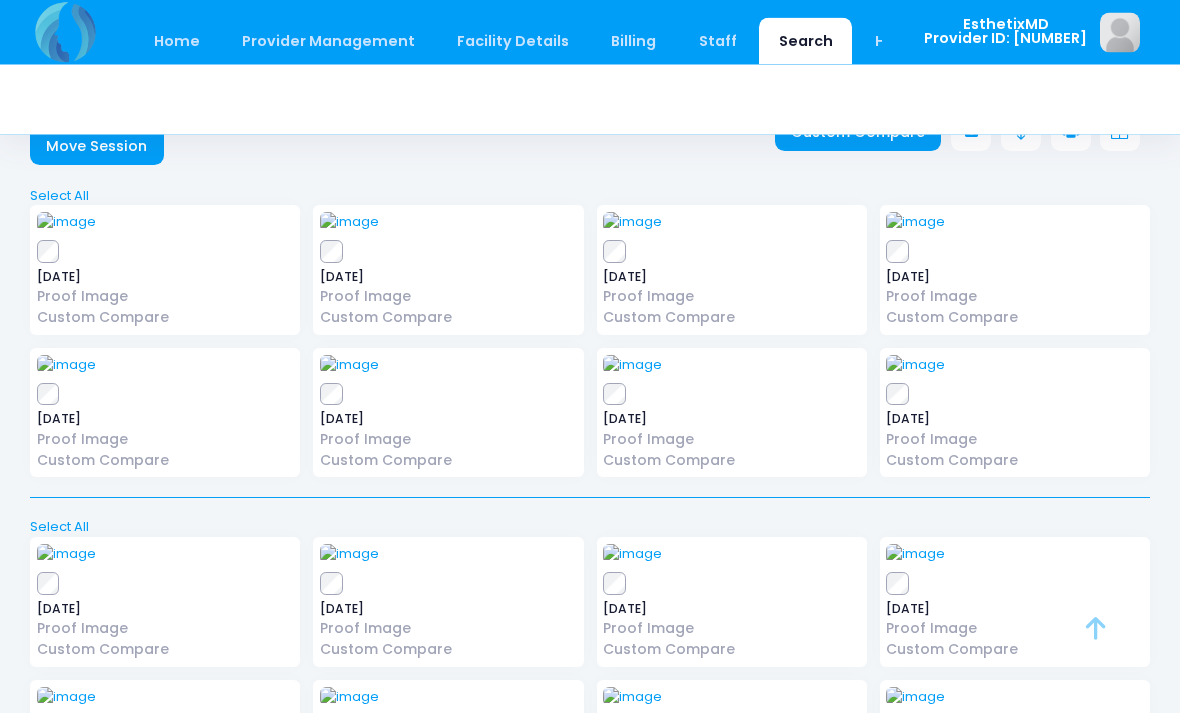 scroll, scrollTop: 62, scrollLeft: 0, axis: vertical 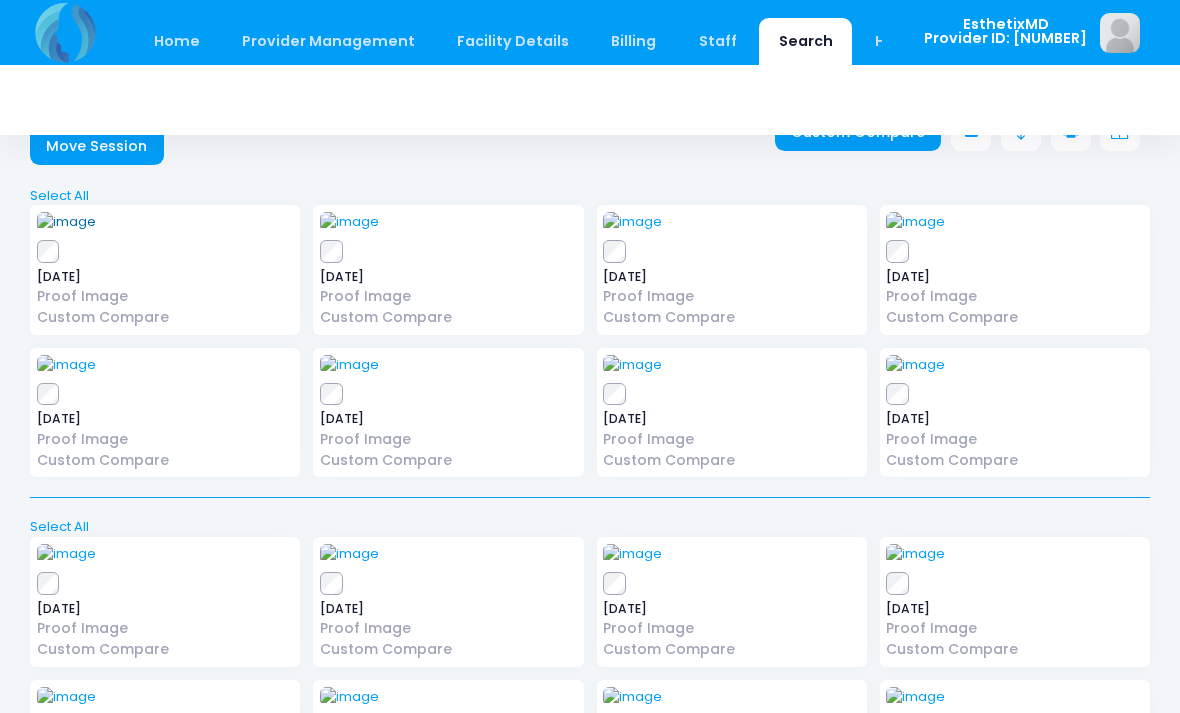 click at bounding box center [66, 222] 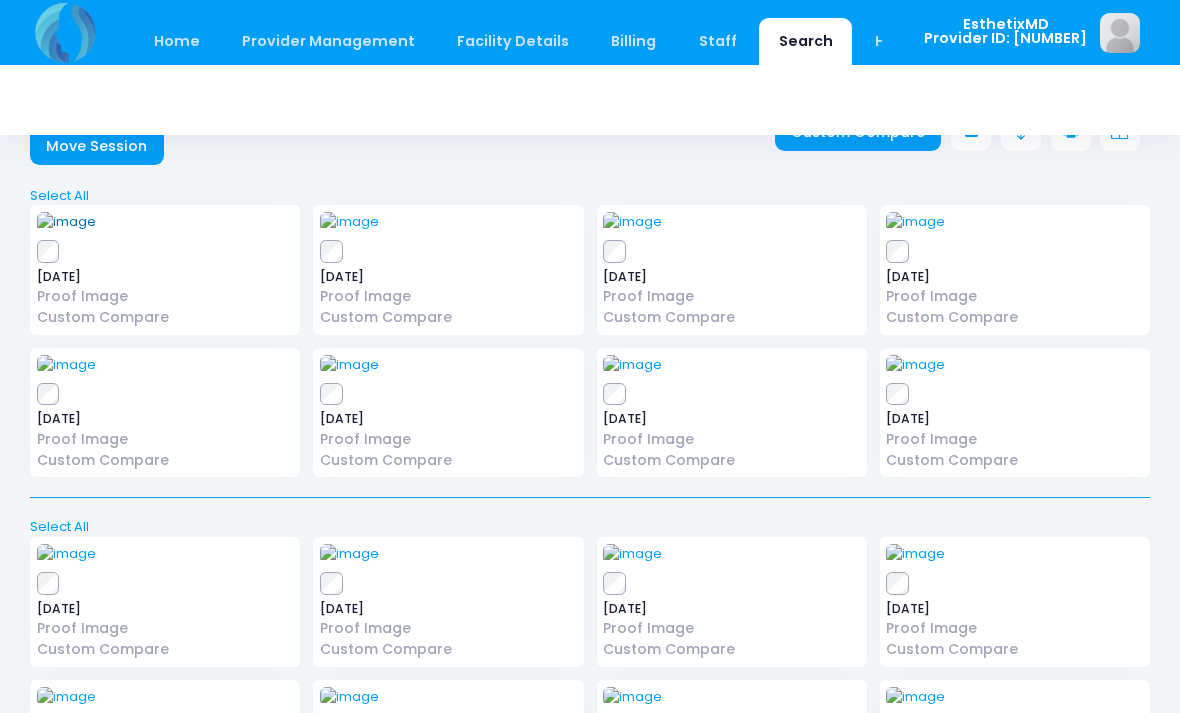 scroll, scrollTop: 126, scrollLeft: 0, axis: vertical 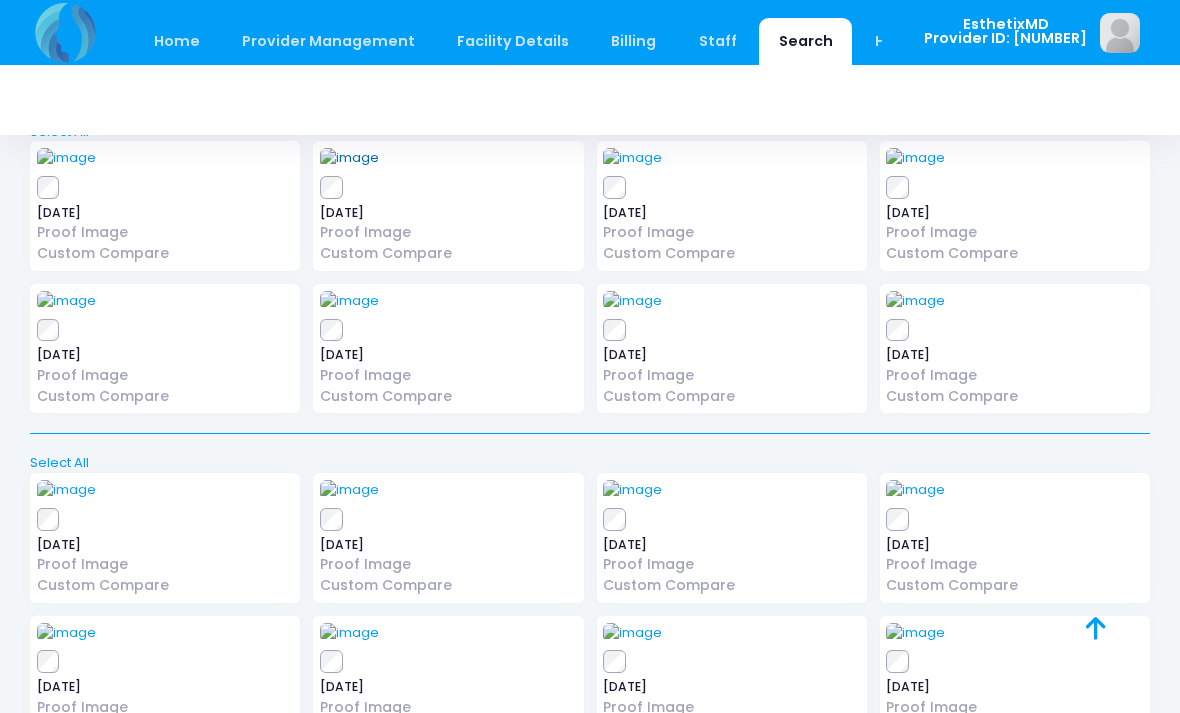 click at bounding box center (349, 158) 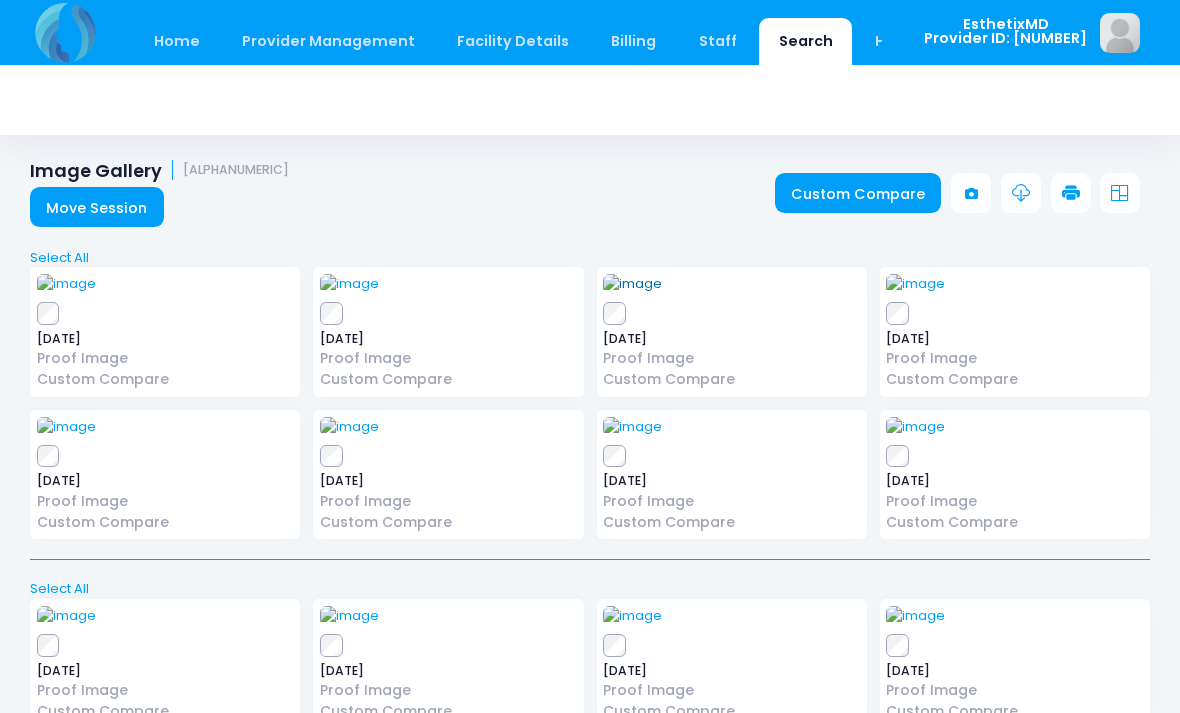 click at bounding box center (632, 284) 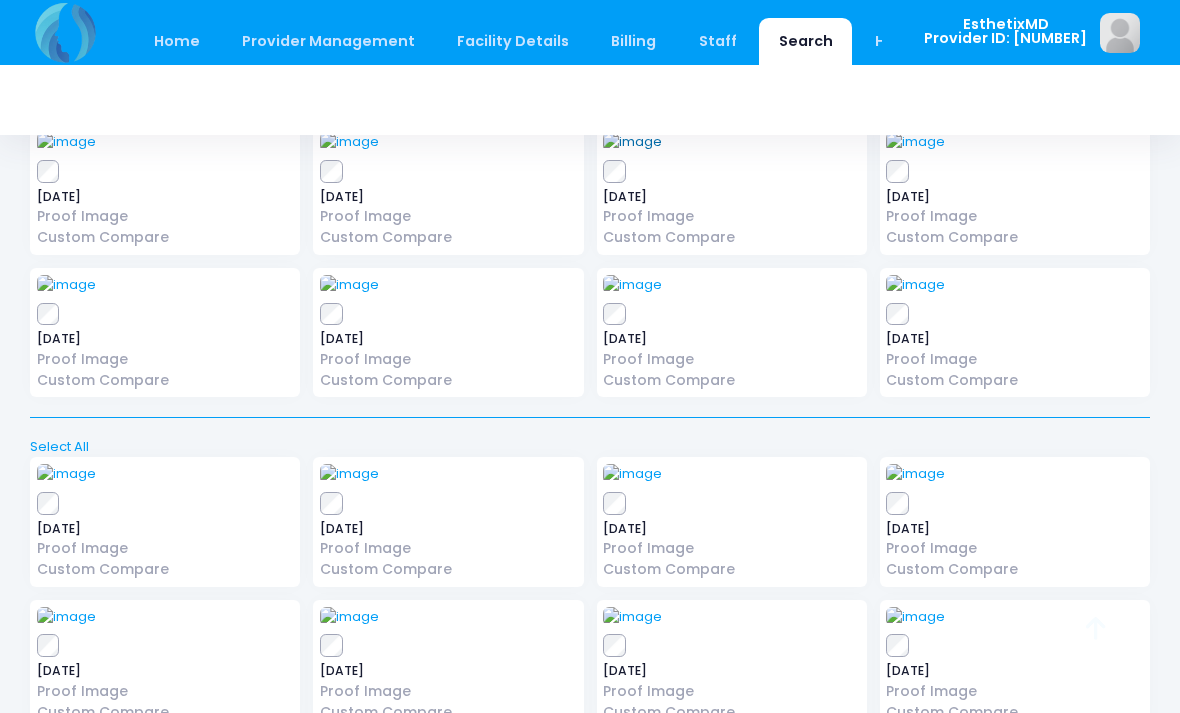 scroll, scrollTop: 150, scrollLeft: 0, axis: vertical 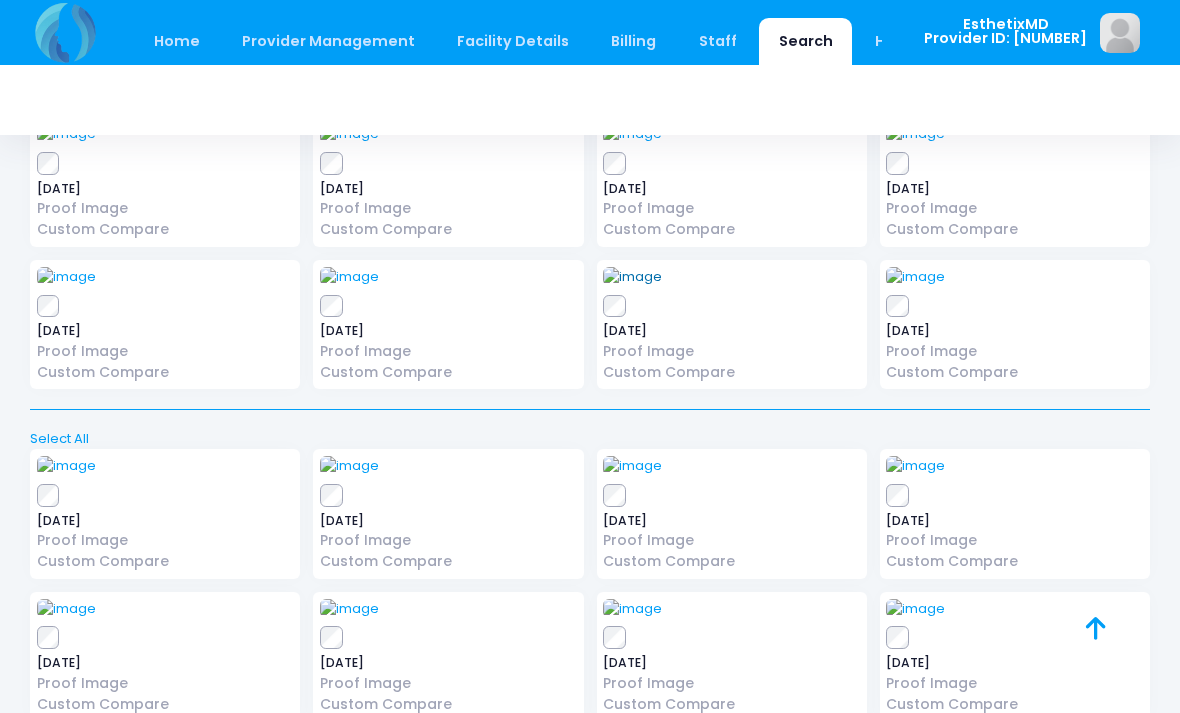 click at bounding box center (632, 277) 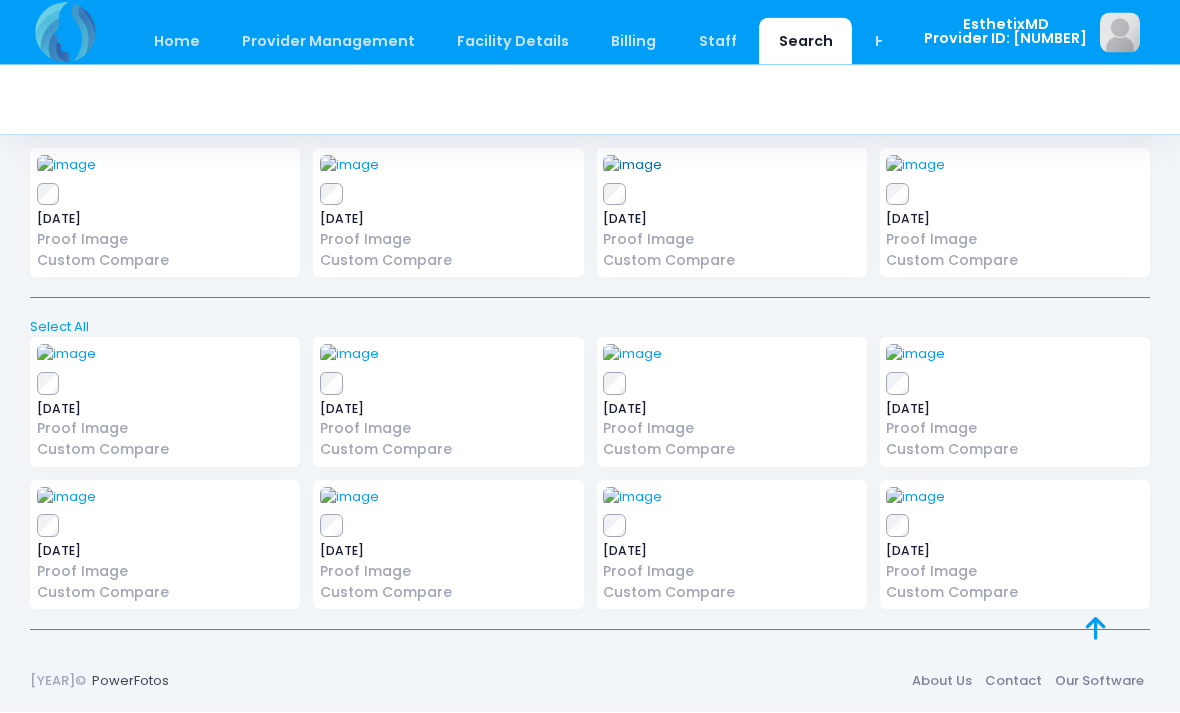 scroll, scrollTop: 445, scrollLeft: 0, axis: vertical 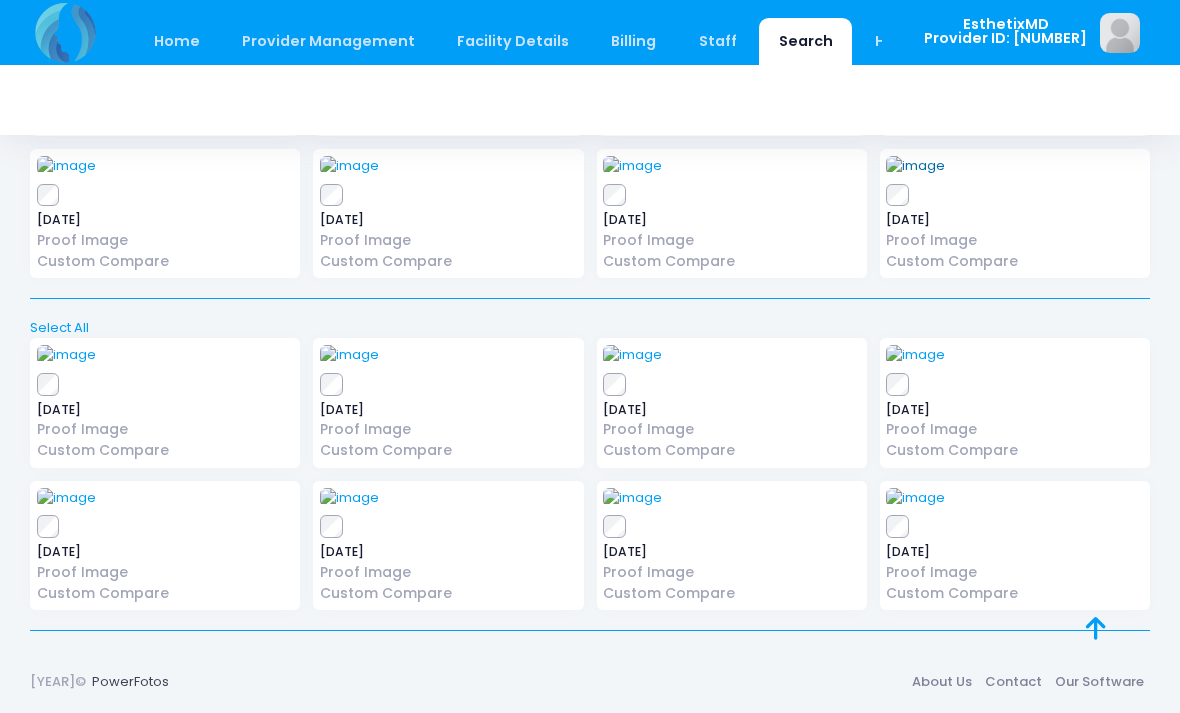 click at bounding box center (915, 166) 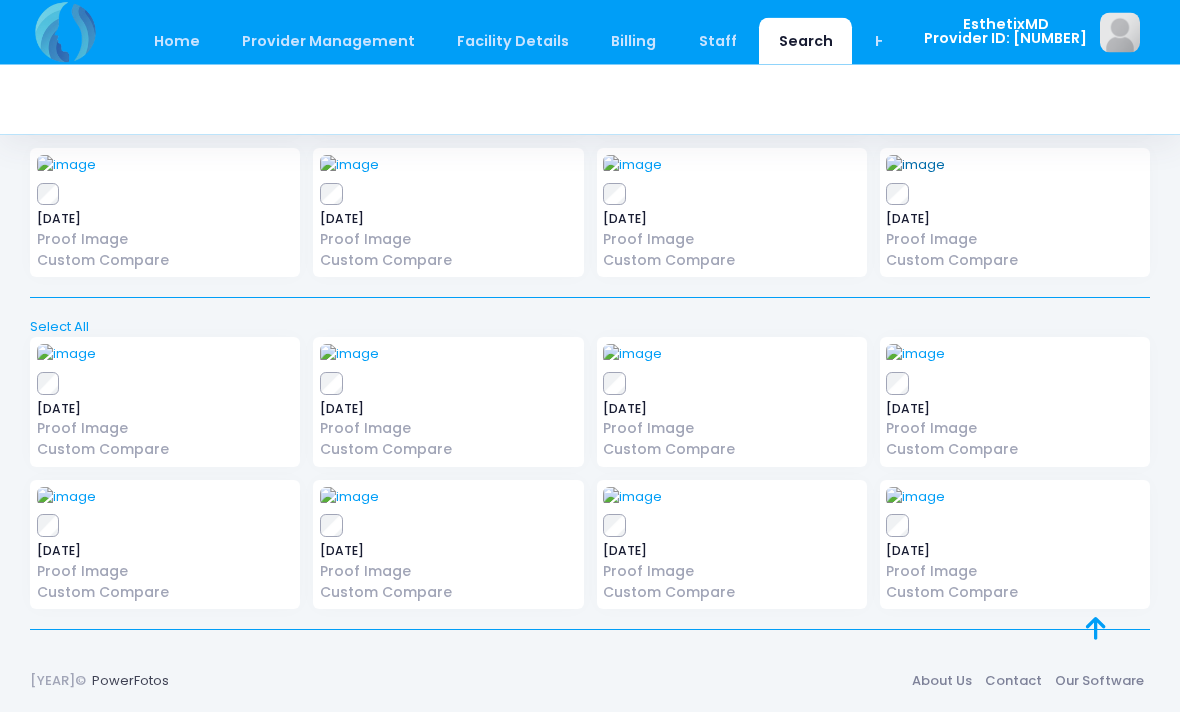 scroll, scrollTop: 1305, scrollLeft: 0, axis: vertical 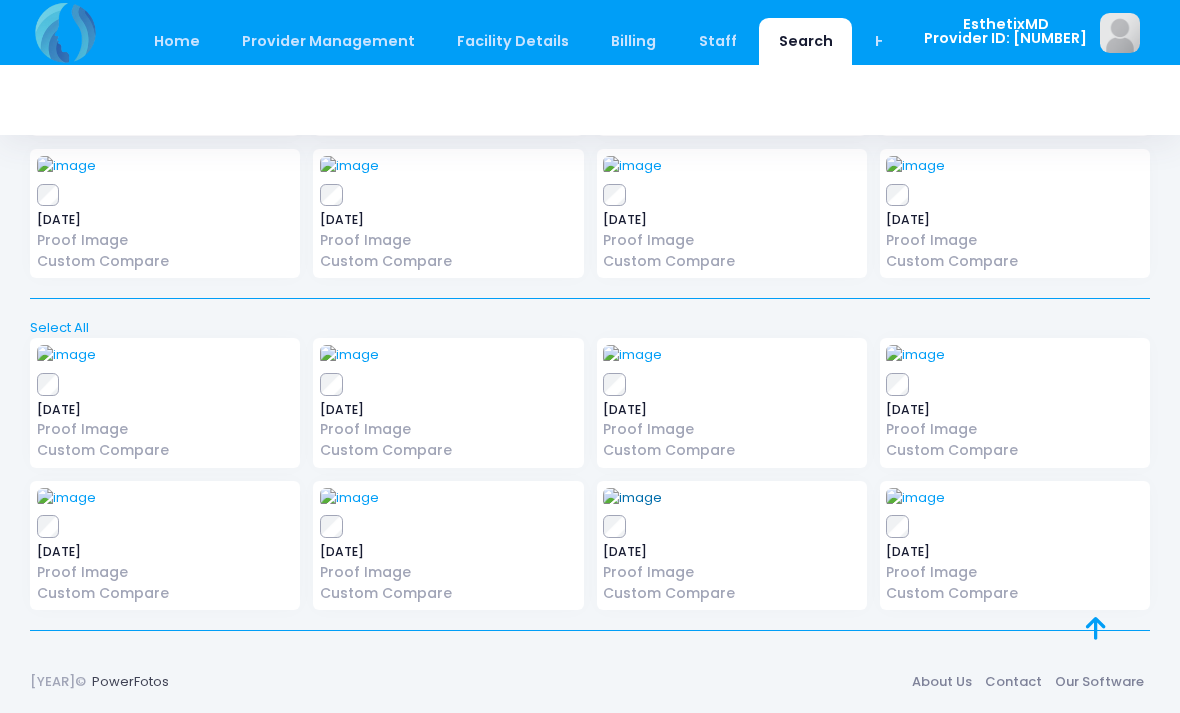 click at bounding box center [632, 498] 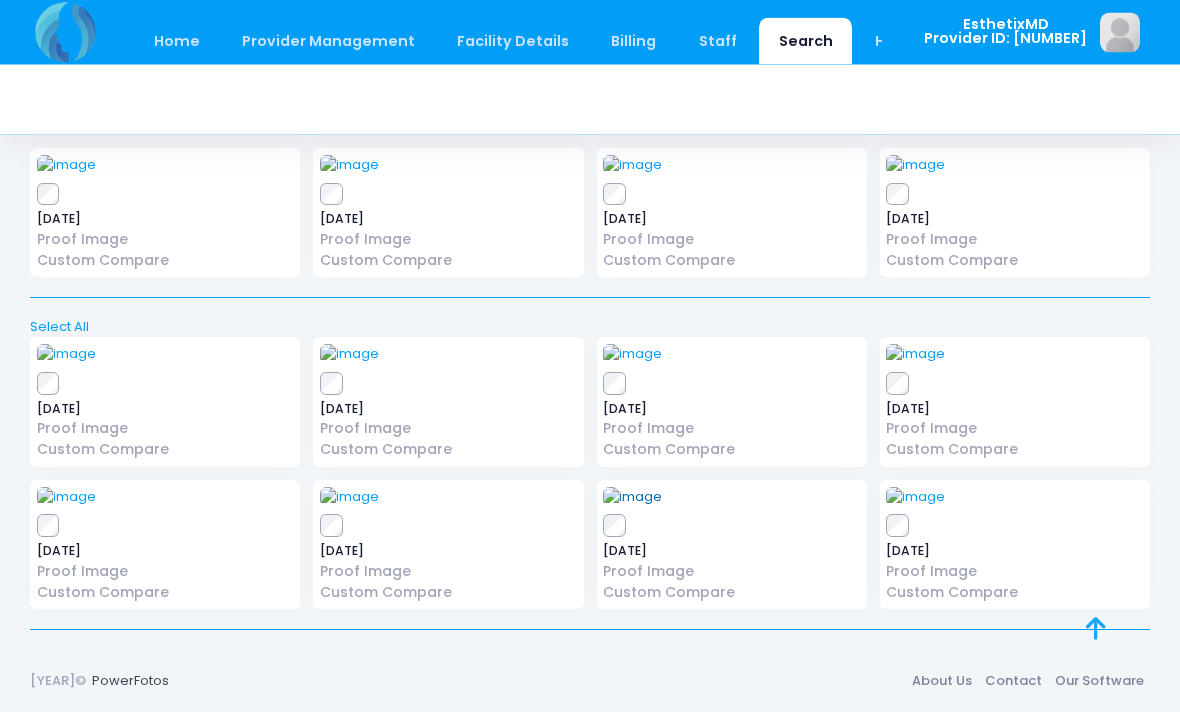 scroll, scrollTop: 274, scrollLeft: 0, axis: vertical 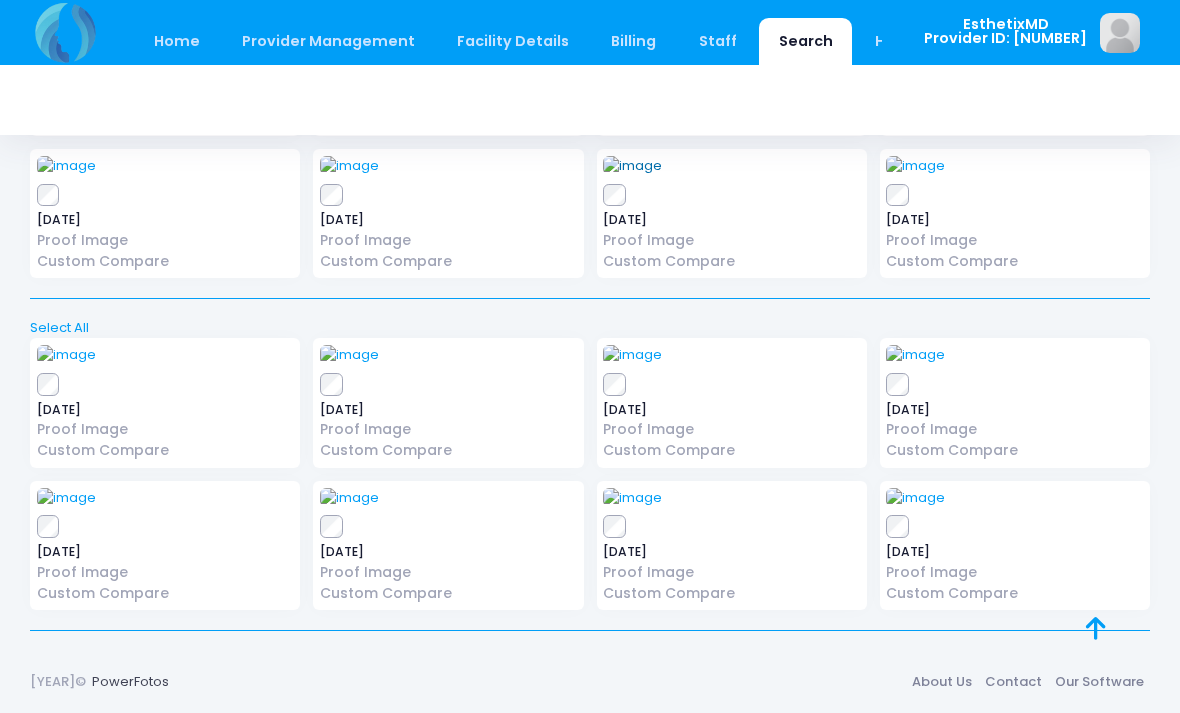 click at bounding box center (632, 166) 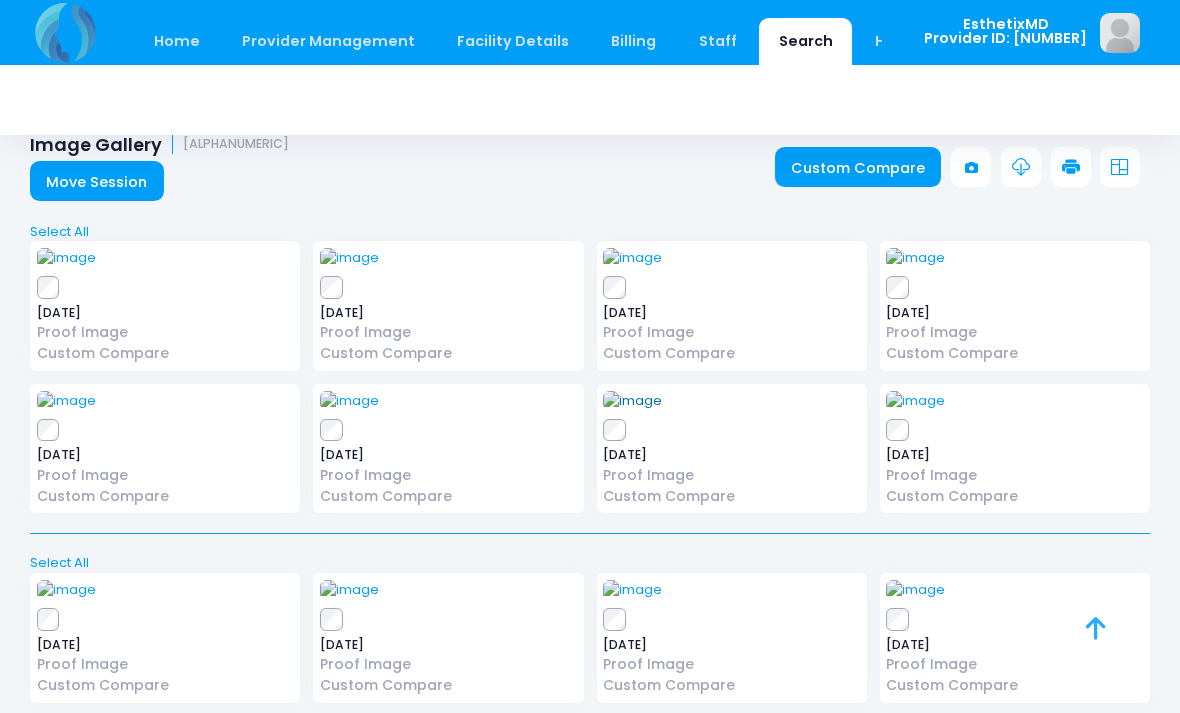 scroll, scrollTop: 0, scrollLeft: 0, axis: both 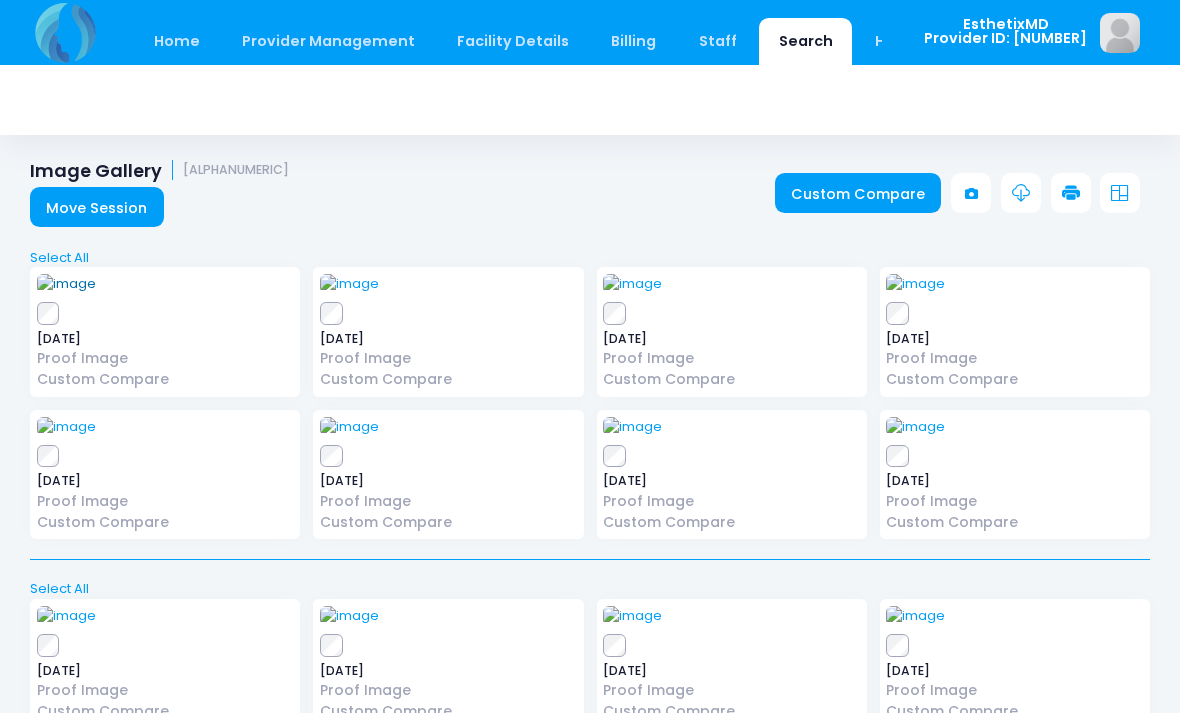 click at bounding box center (66, 284) 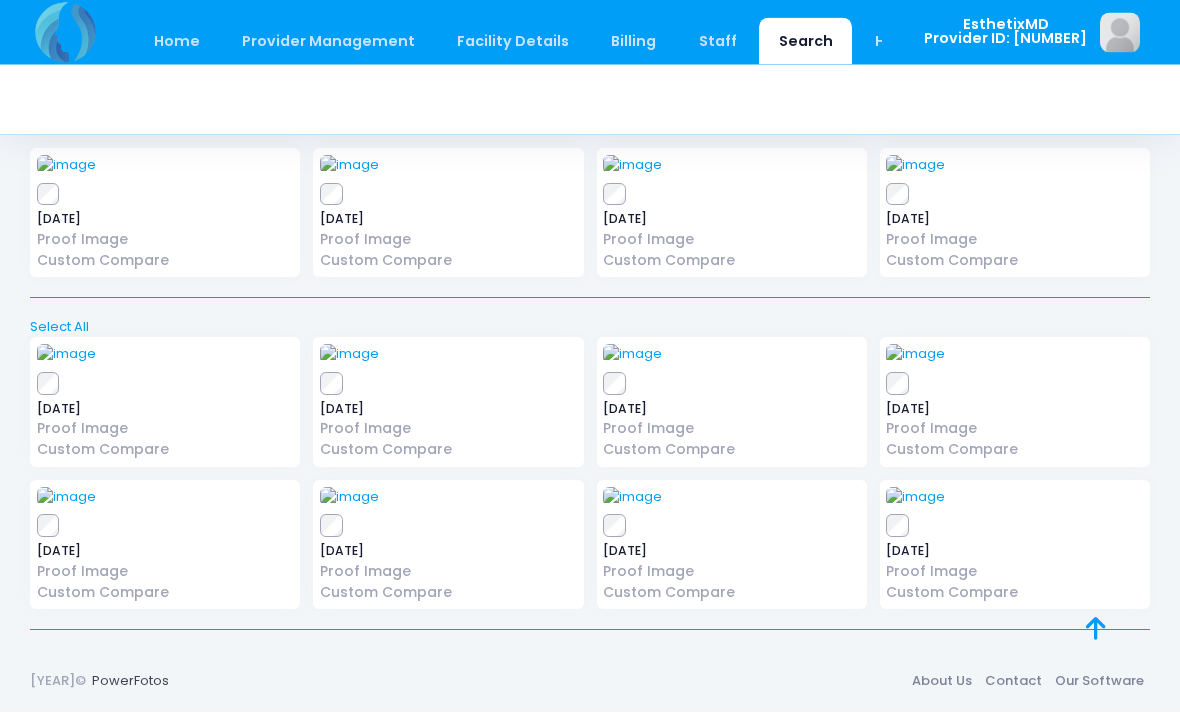 scroll, scrollTop: 433, scrollLeft: 0, axis: vertical 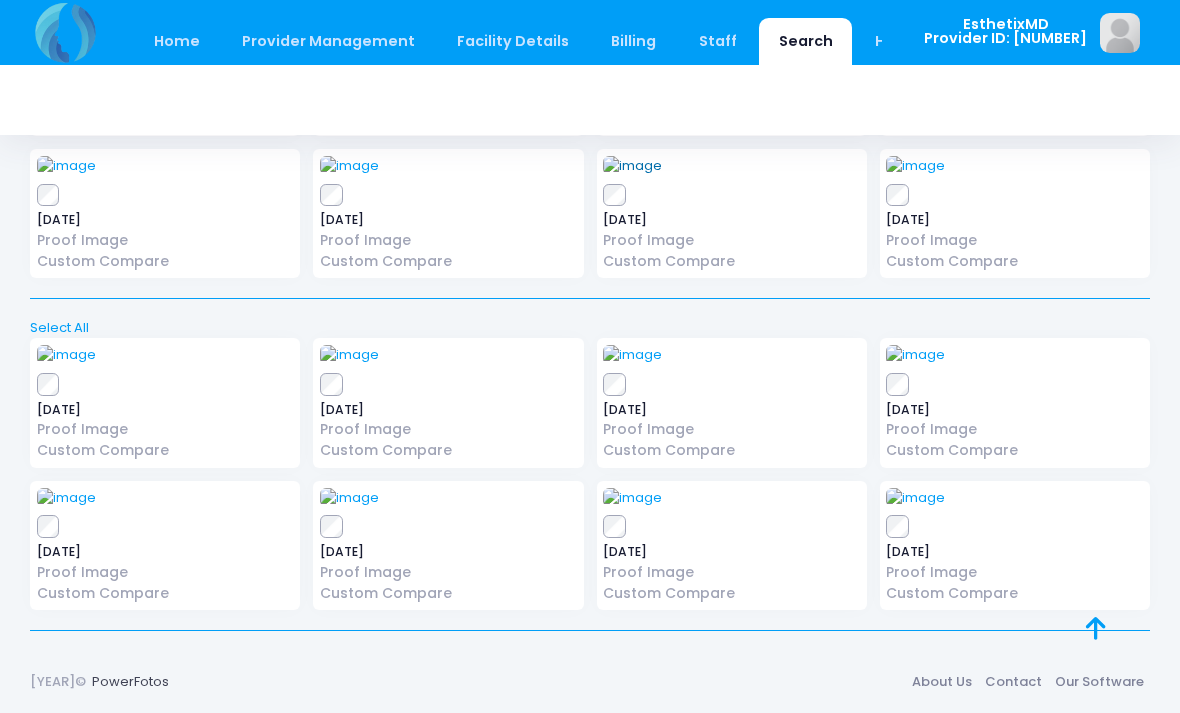click at bounding box center [632, 166] 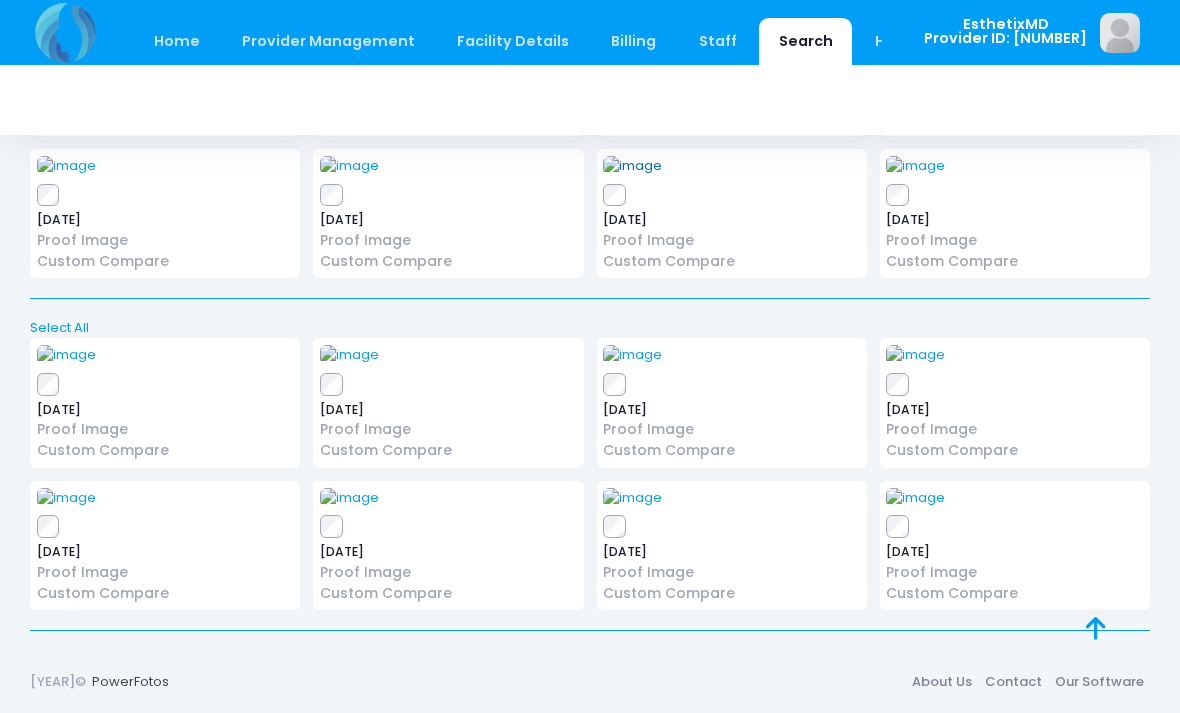 scroll, scrollTop: 0, scrollLeft: 0, axis: both 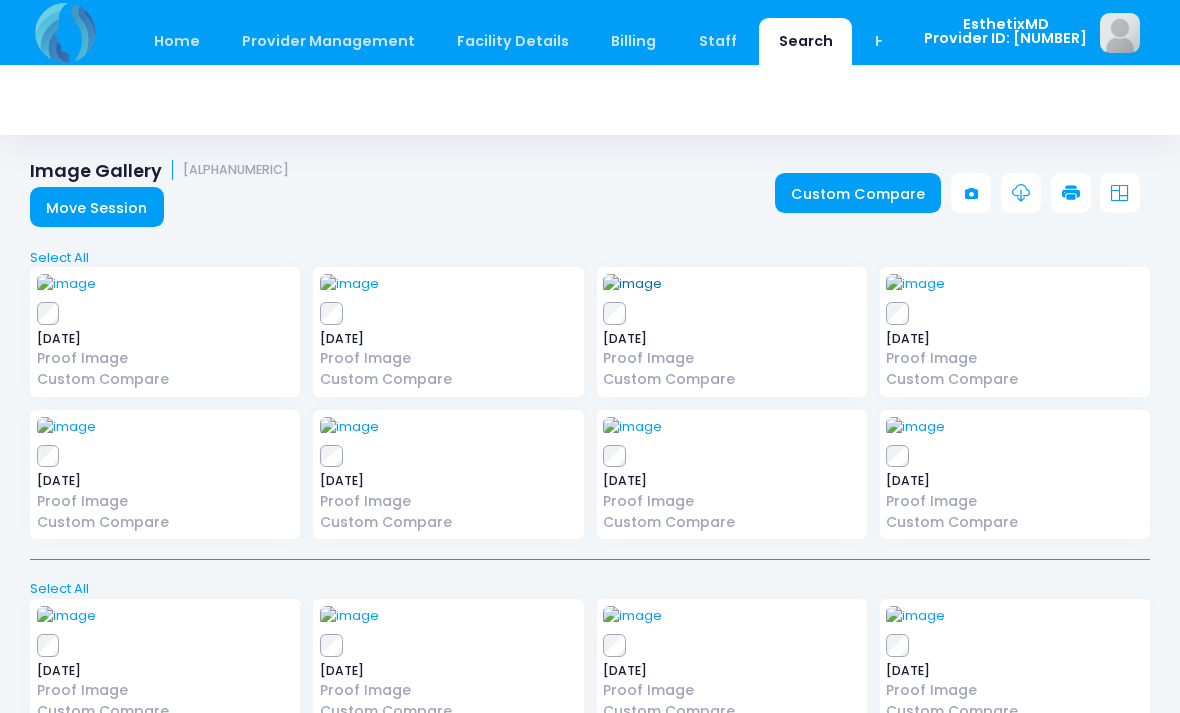 click at bounding box center (632, 284) 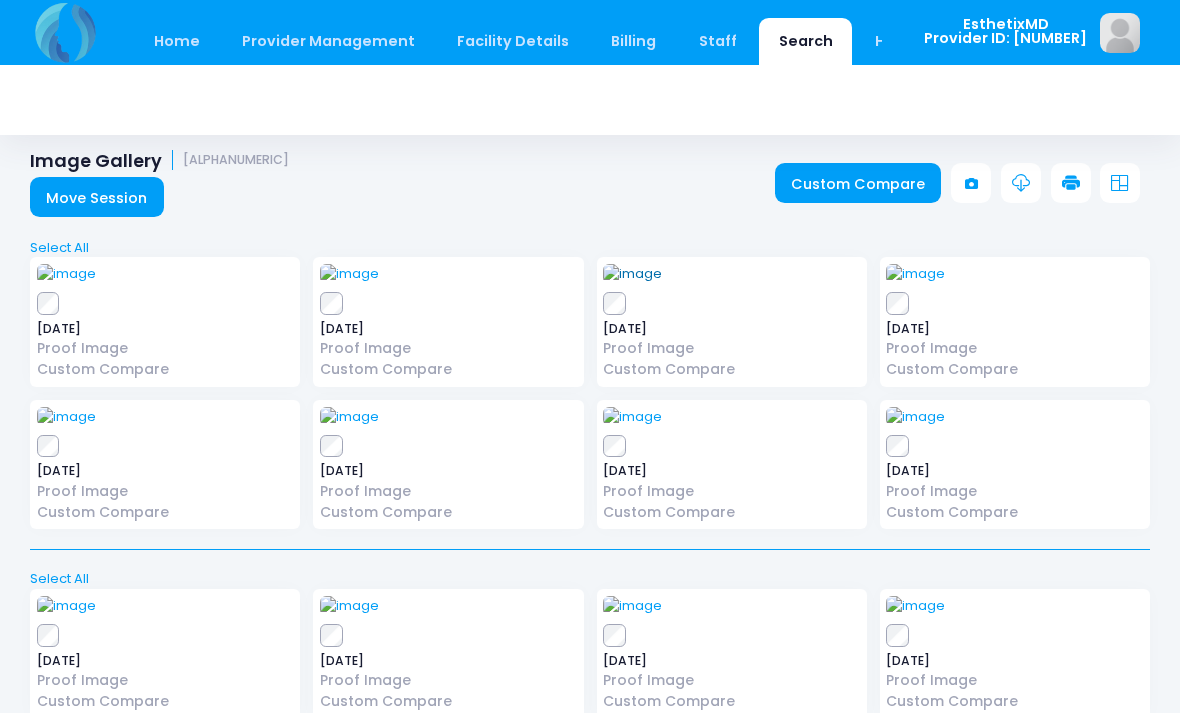 scroll, scrollTop: 24, scrollLeft: 0, axis: vertical 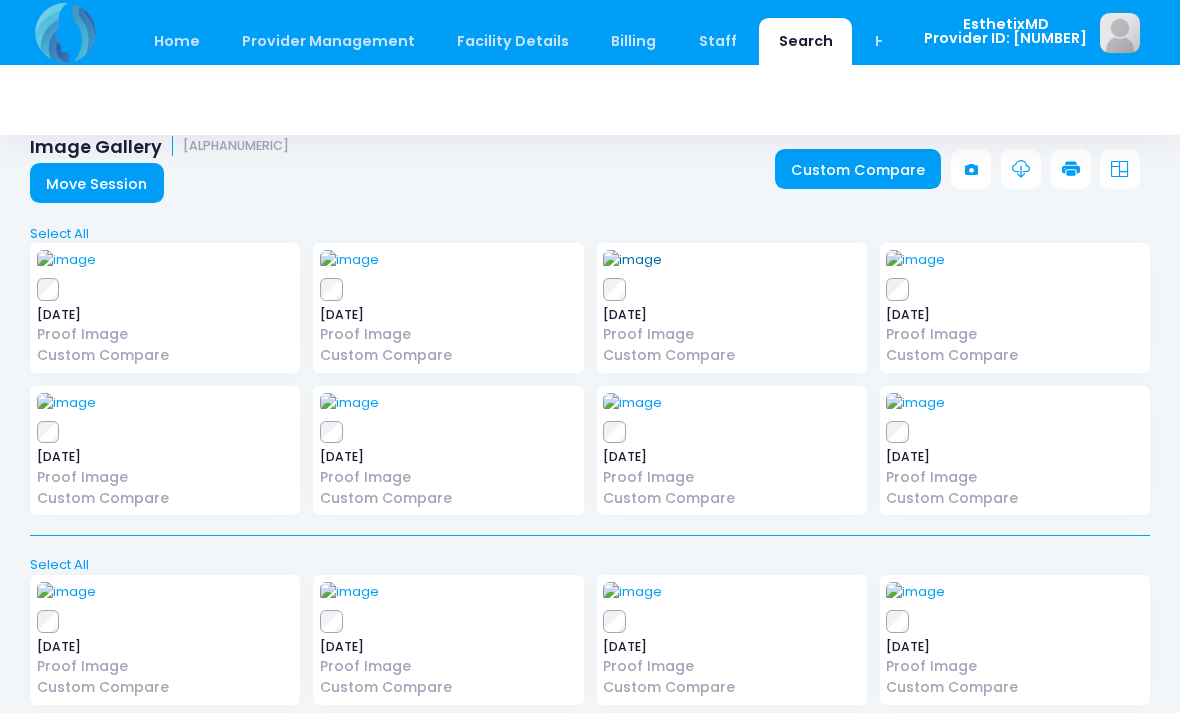 click at bounding box center [632, 260] 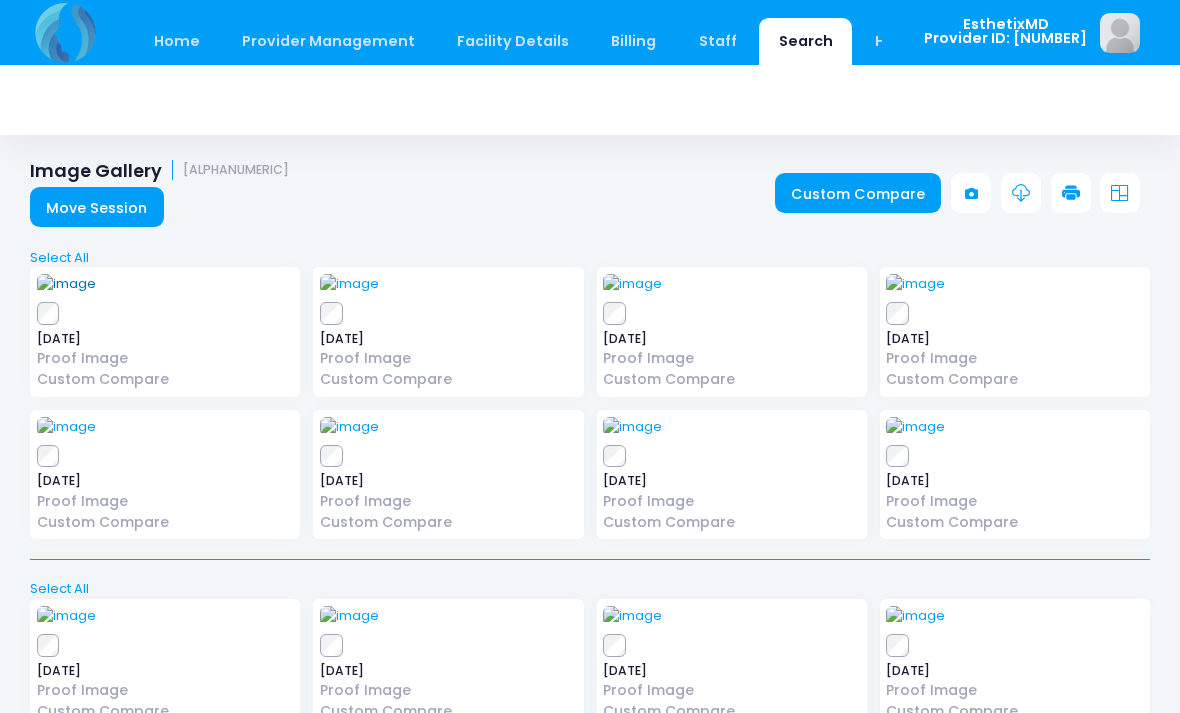 click at bounding box center (66, 284) 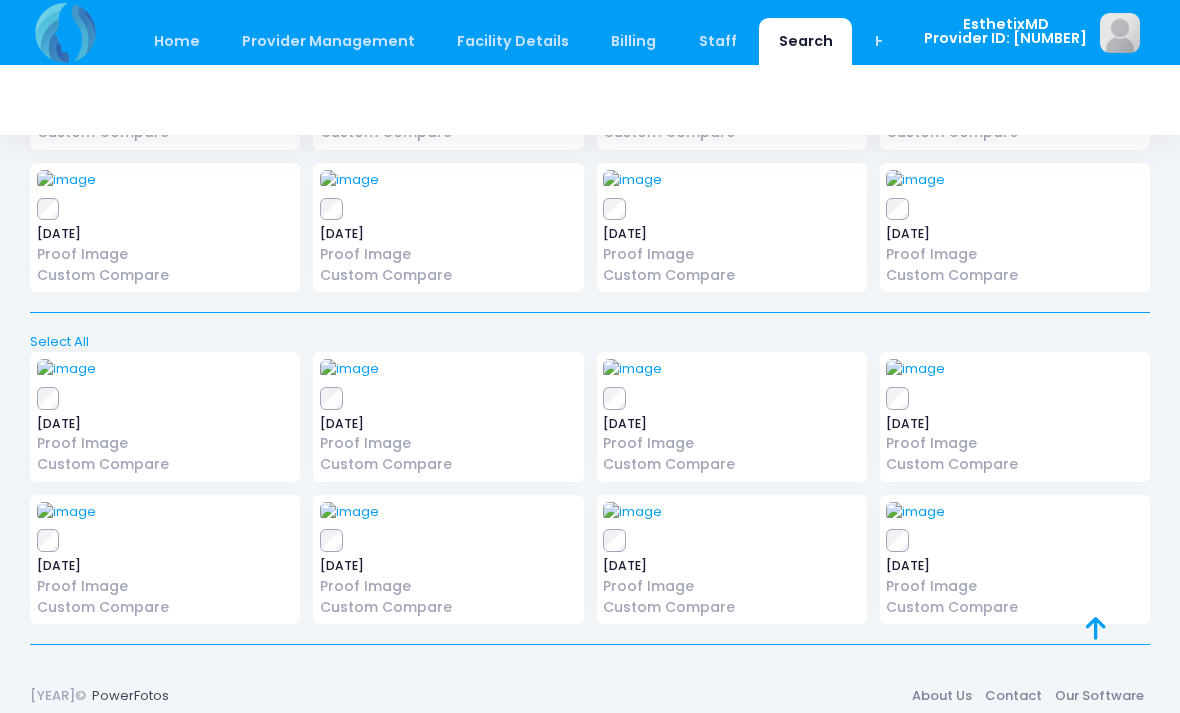 scroll, scrollTop: 231, scrollLeft: 0, axis: vertical 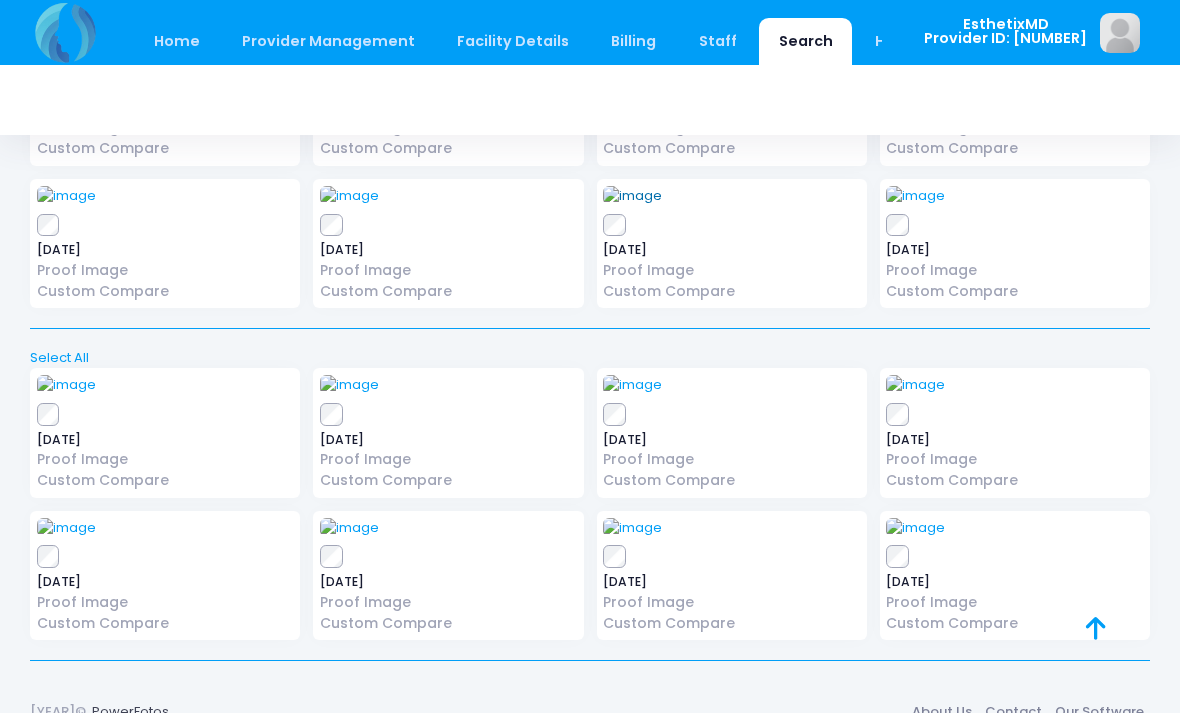 click at bounding box center [632, 196] 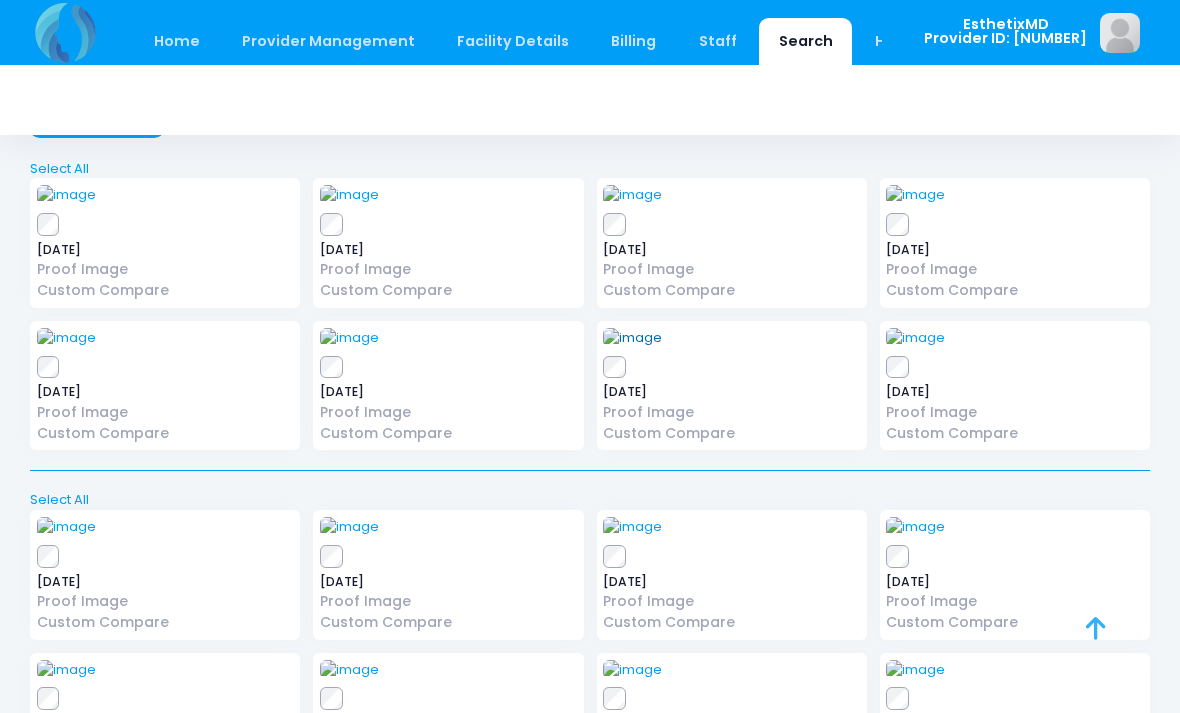 scroll, scrollTop: 0, scrollLeft: 0, axis: both 